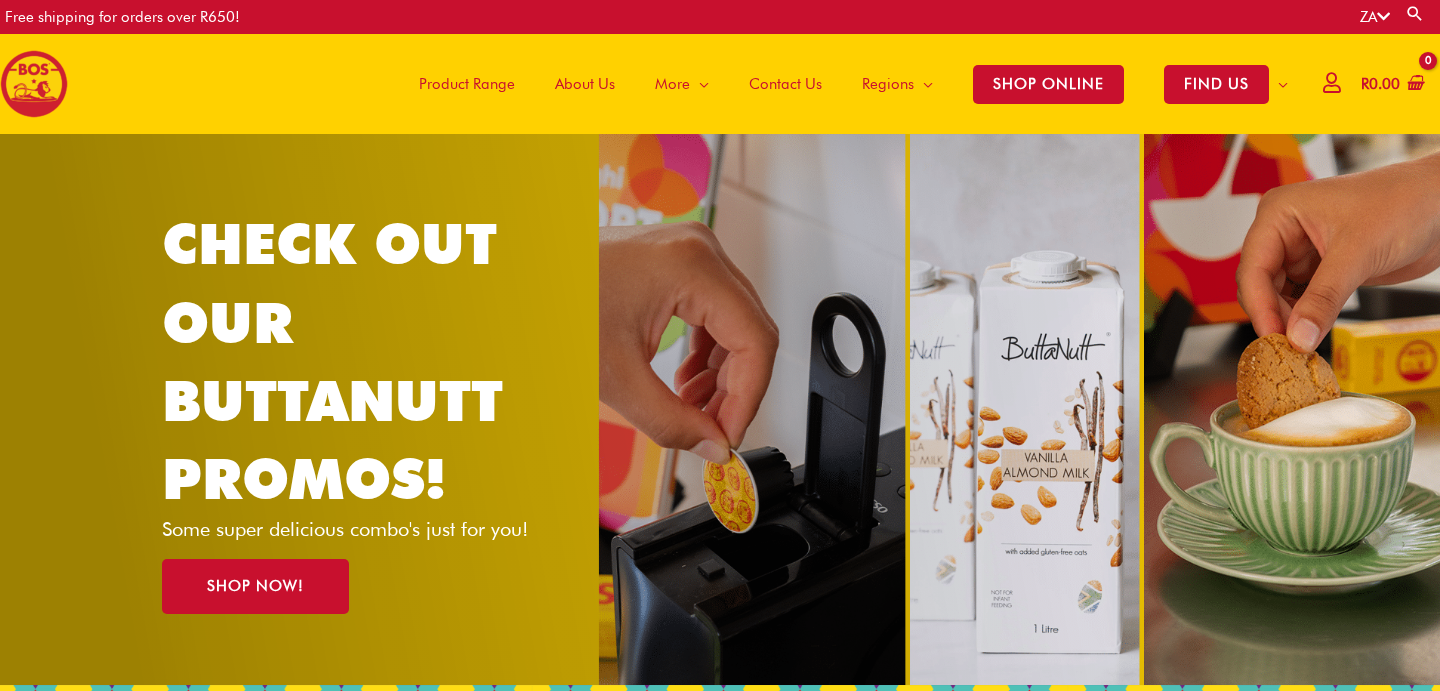 scroll, scrollTop: 0, scrollLeft: 0, axis: both 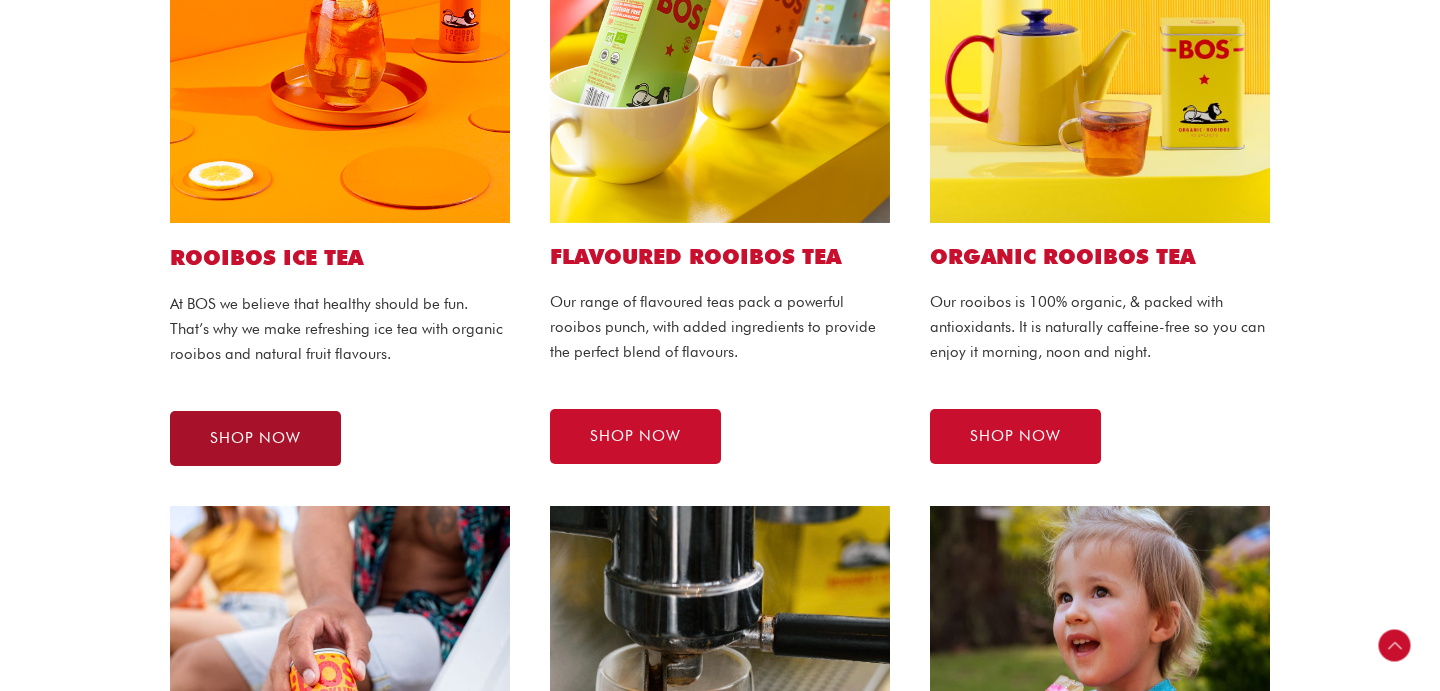 click on "SHOP NOW" at bounding box center [255, 438] 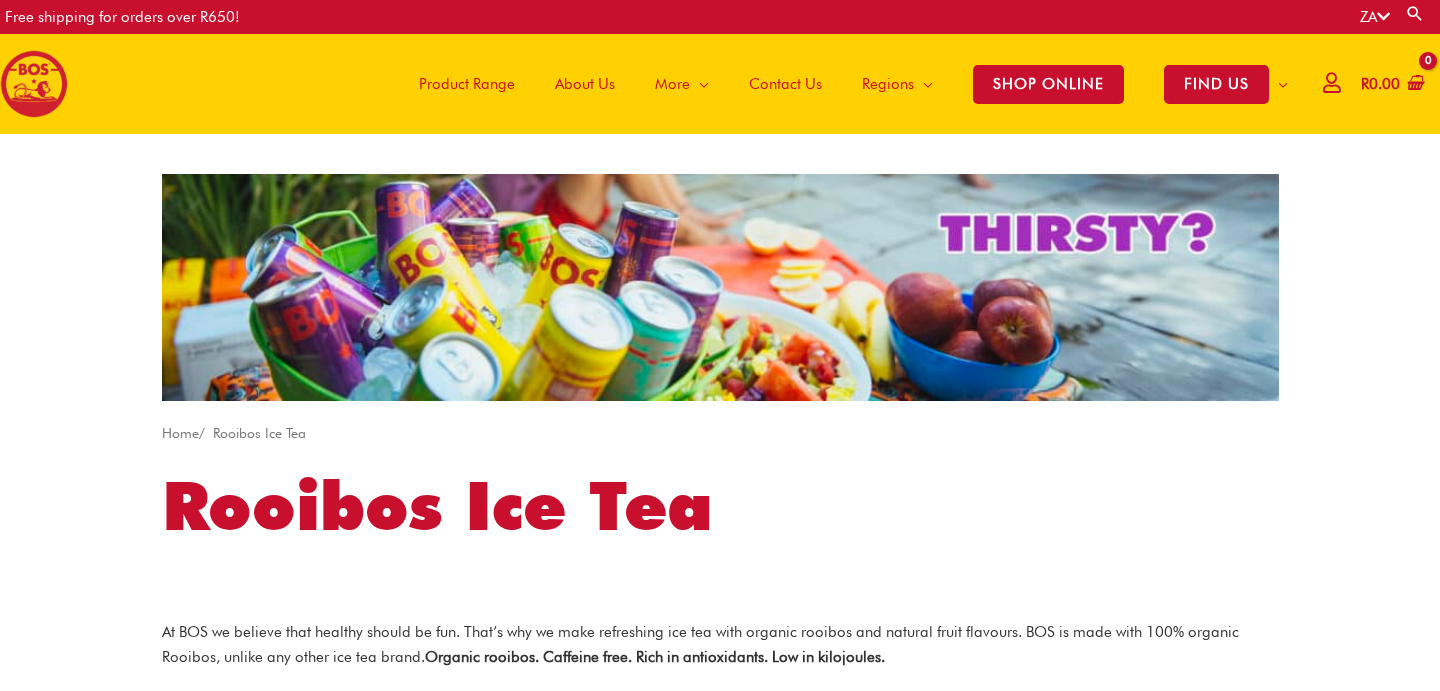 scroll, scrollTop: 0, scrollLeft: 0, axis: both 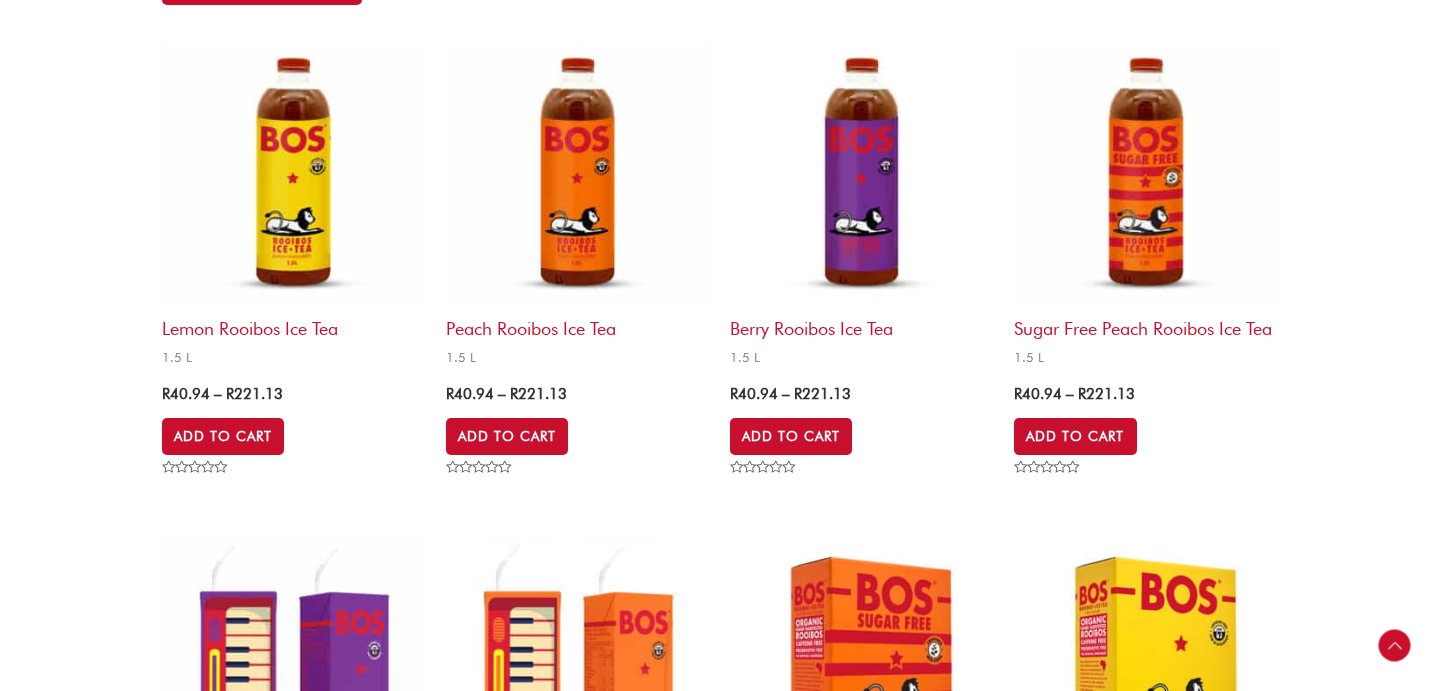 click at bounding box center [578, 174] 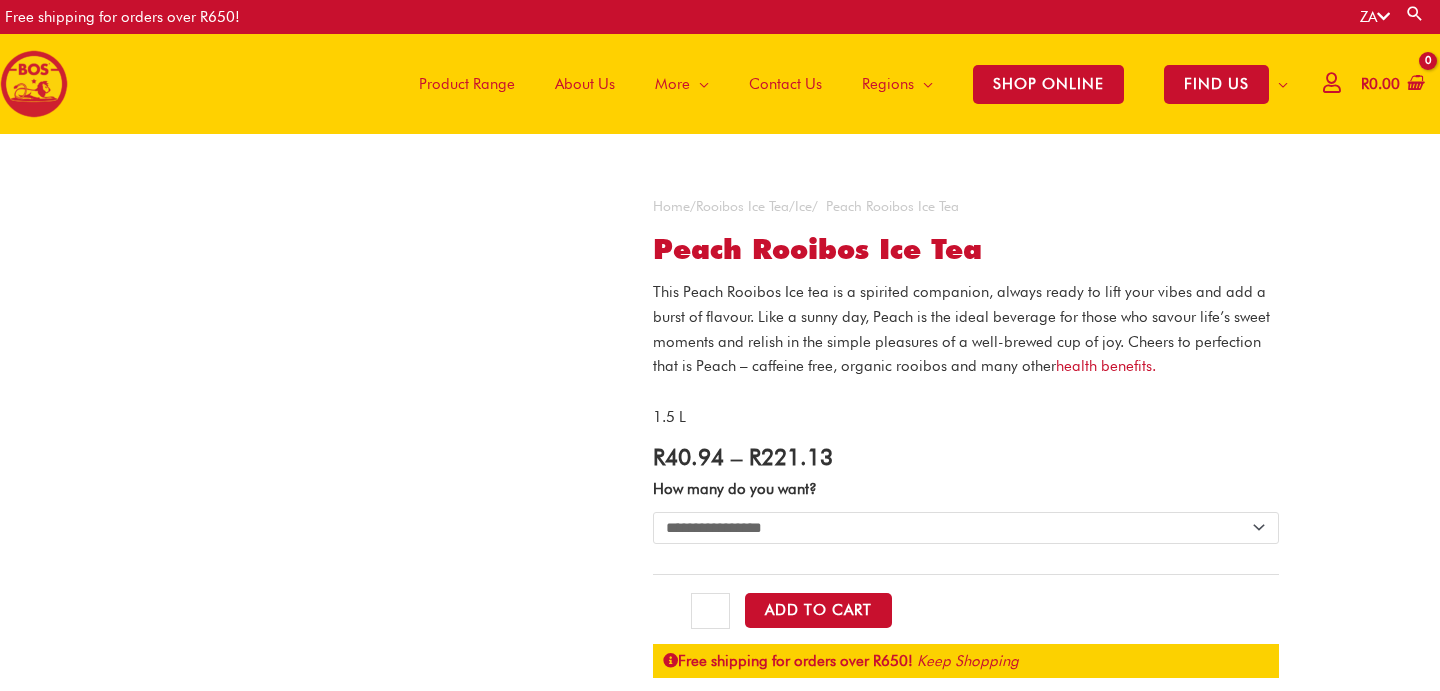 scroll, scrollTop: 0, scrollLeft: 0, axis: both 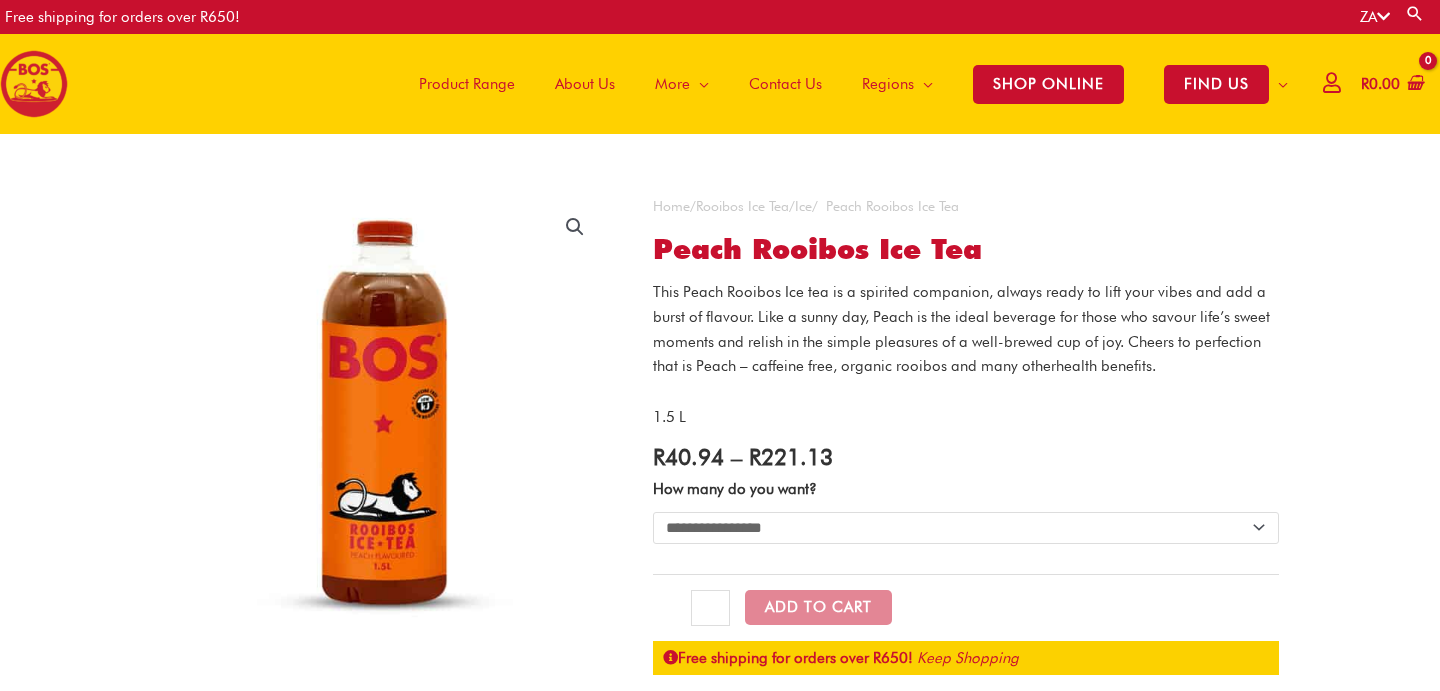 click on "health benefits." at bounding box center (1106, 366) 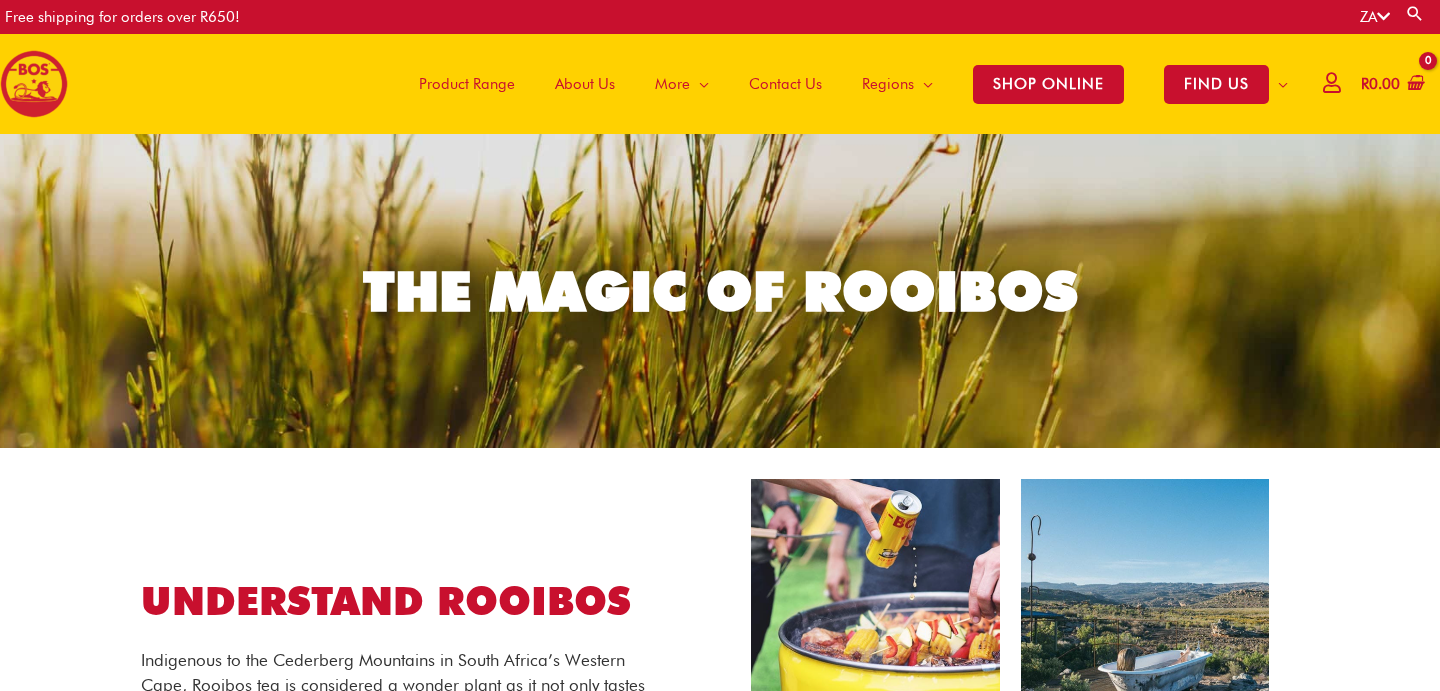 scroll, scrollTop: 0, scrollLeft: 0, axis: both 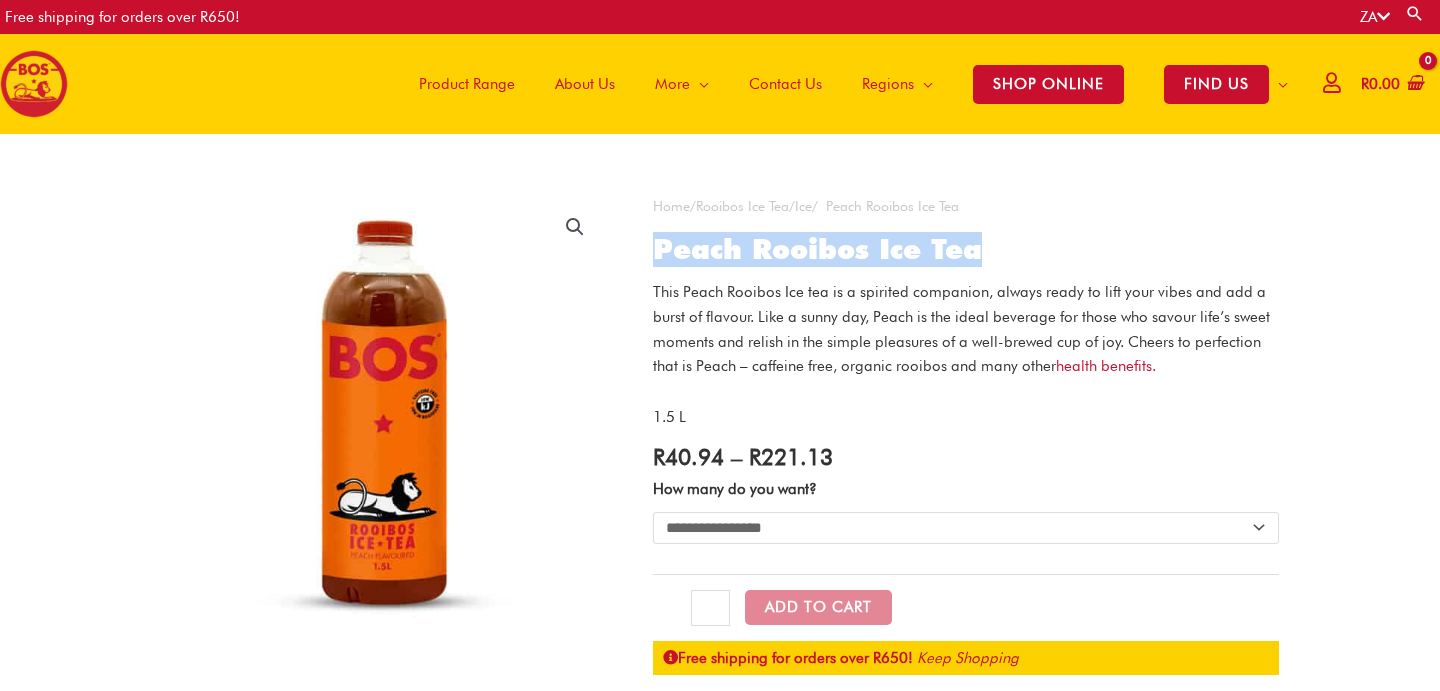 drag, startPoint x: 659, startPoint y: 245, endPoint x: 984, endPoint y: 245, distance: 325 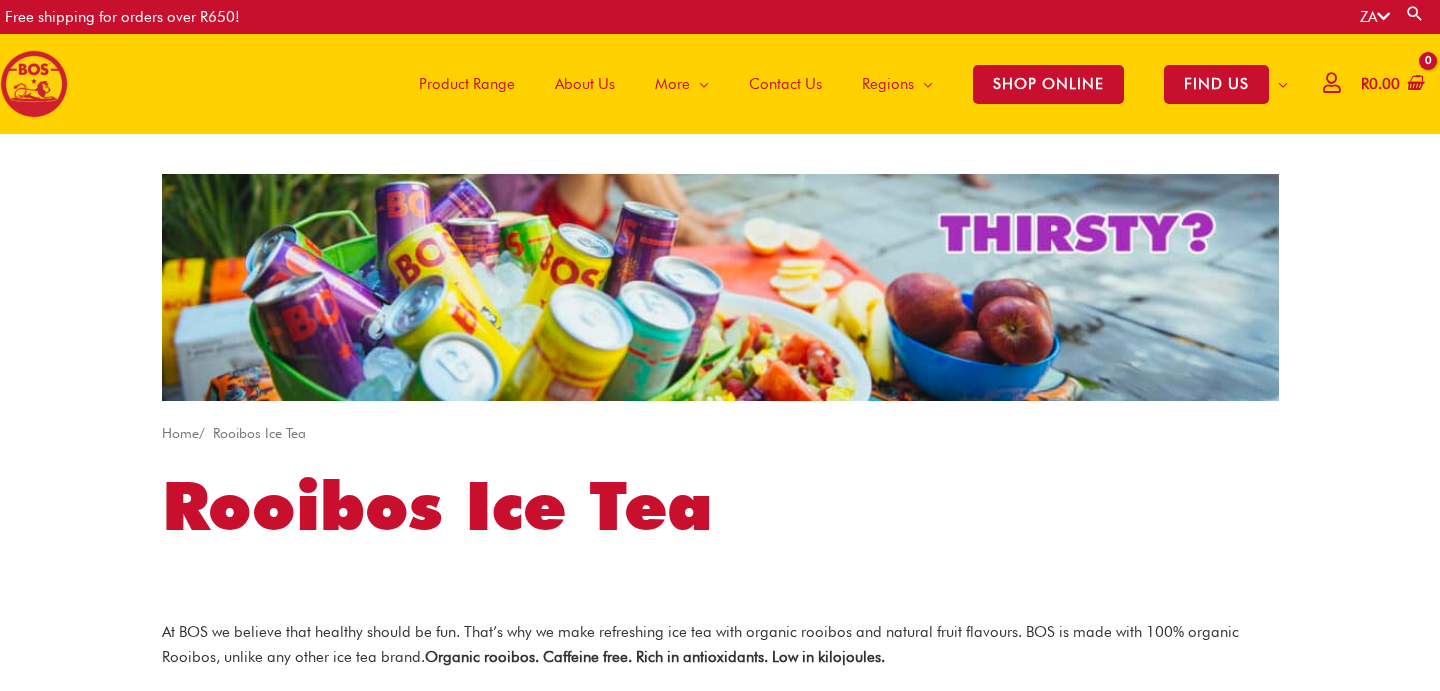 scroll, scrollTop: 0, scrollLeft: 0, axis: both 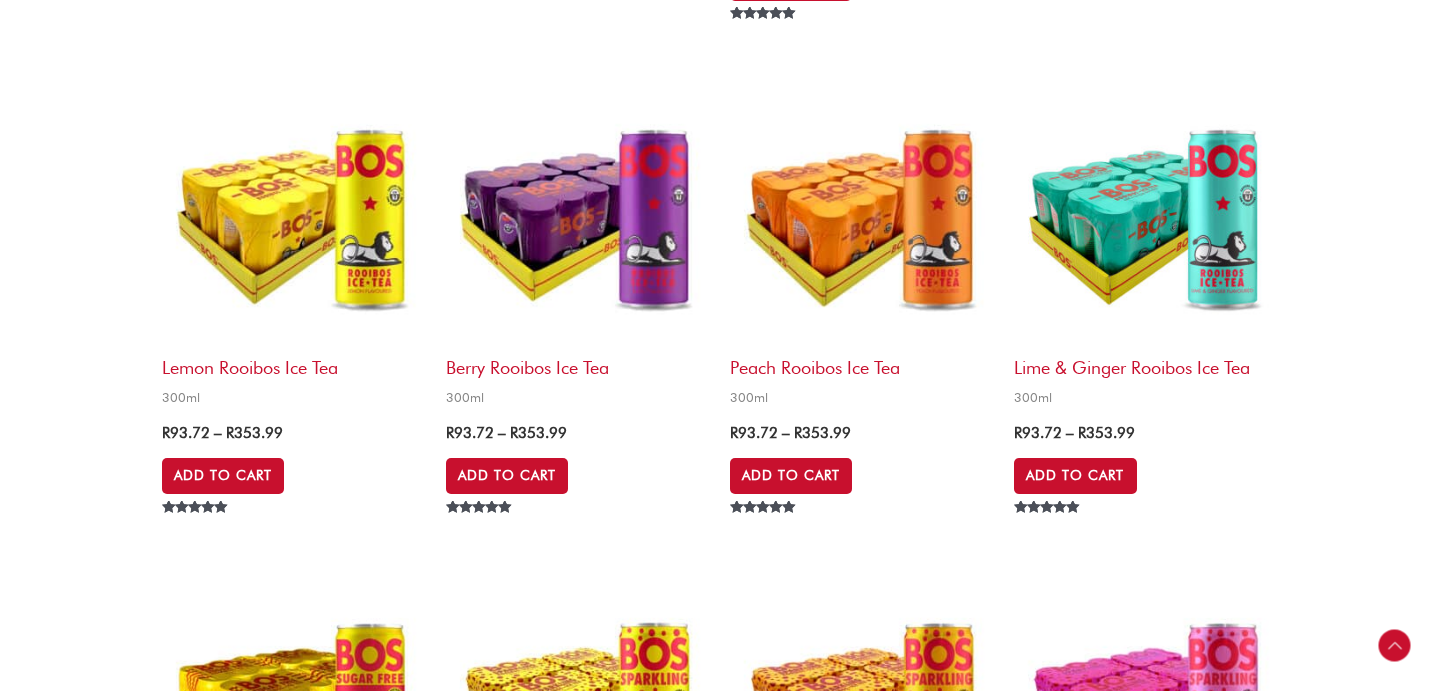 click at bounding box center (862, 214) 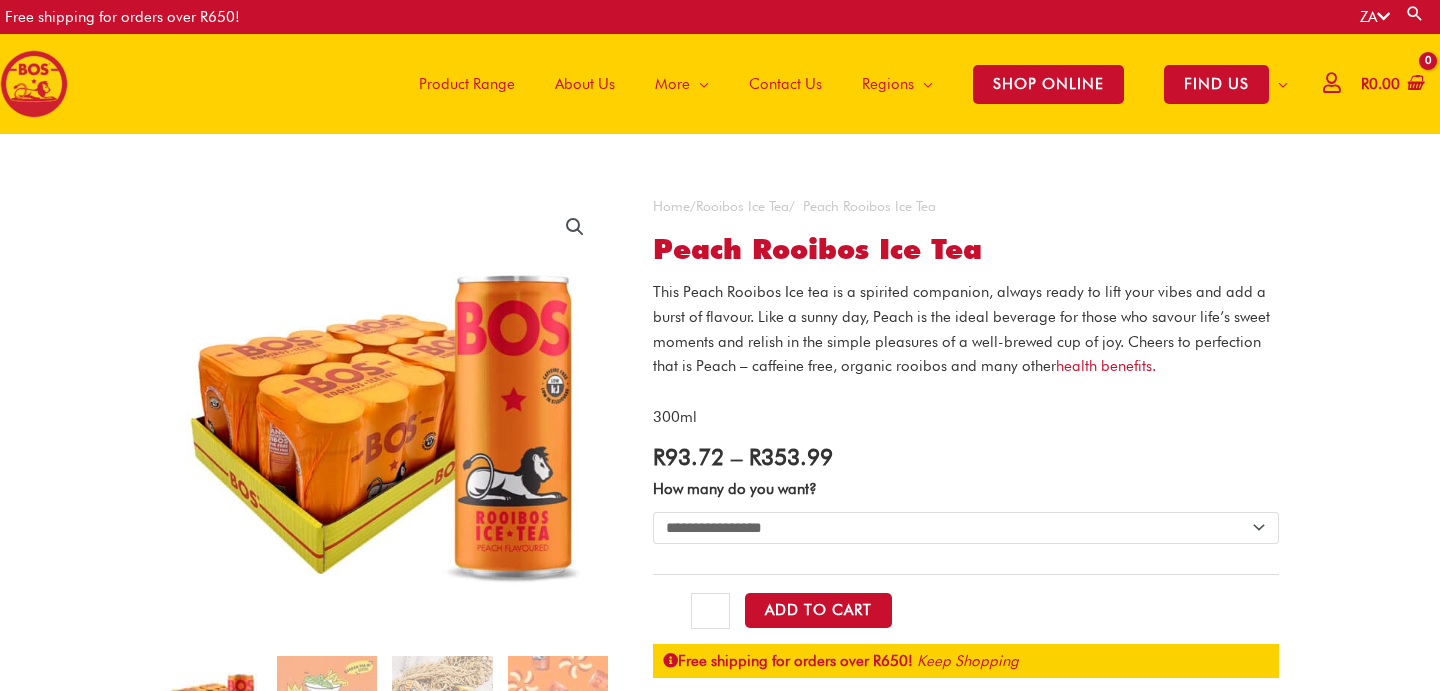 scroll, scrollTop: 0, scrollLeft: 0, axis: both 